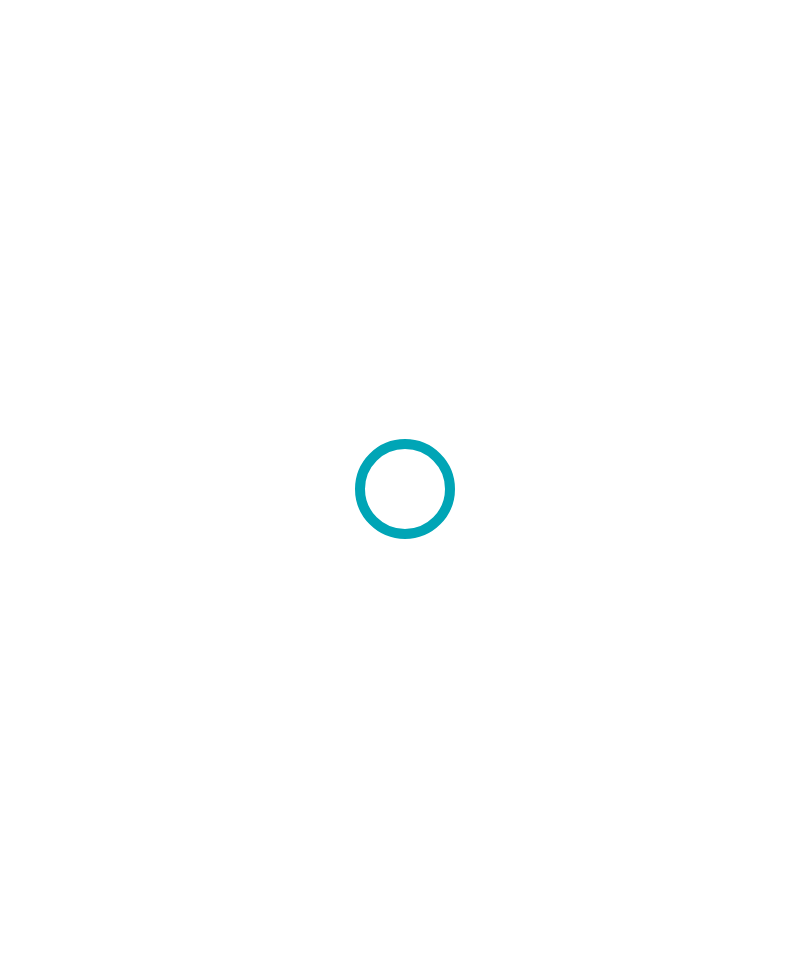 scroll, scrollTop: 0, scrollLeft: 0, axis: both 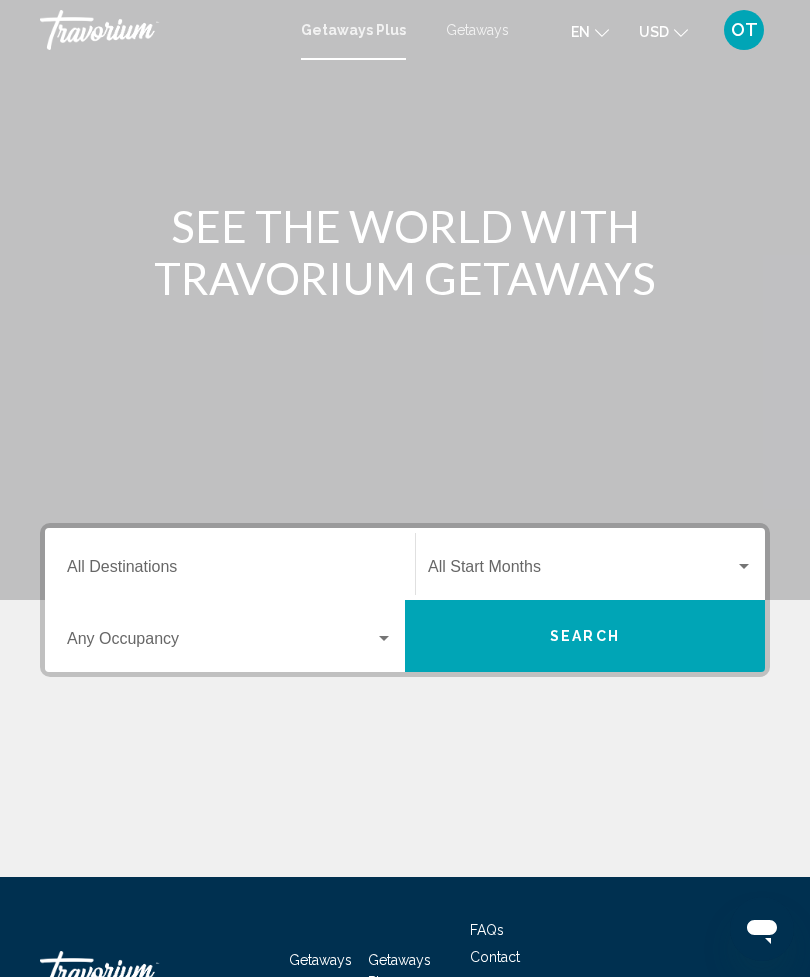 click on "Destination All Destinations" at bounding box center (230, 571) 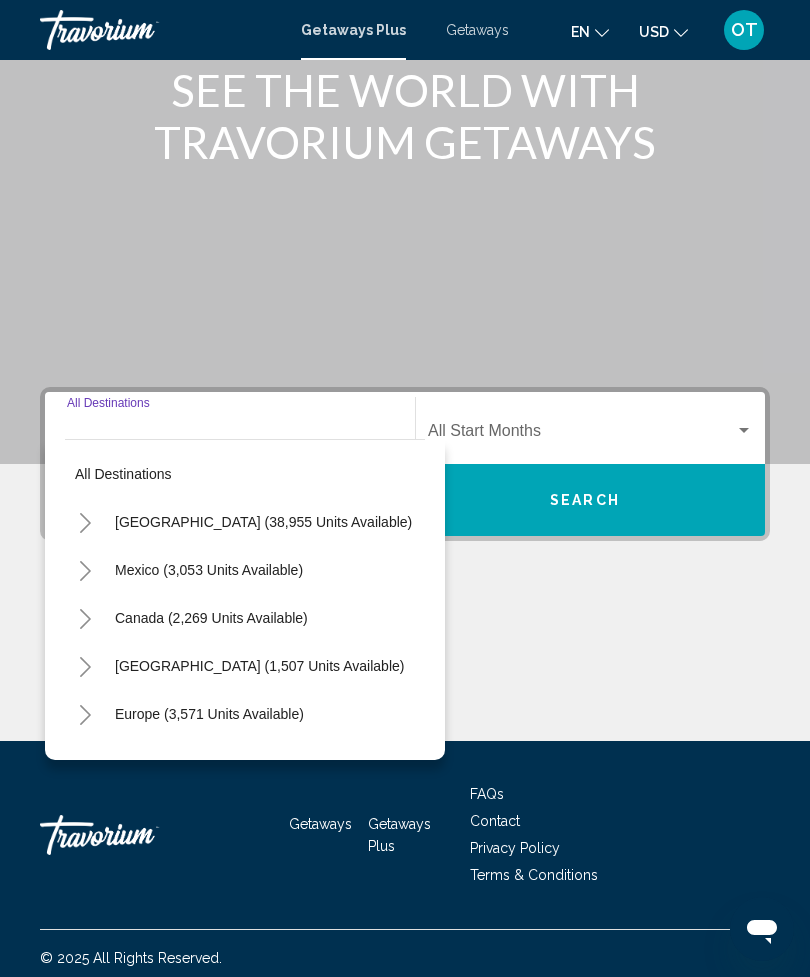 scroll, scrollTop: 145, scrollLeft: 0, axis: vertical 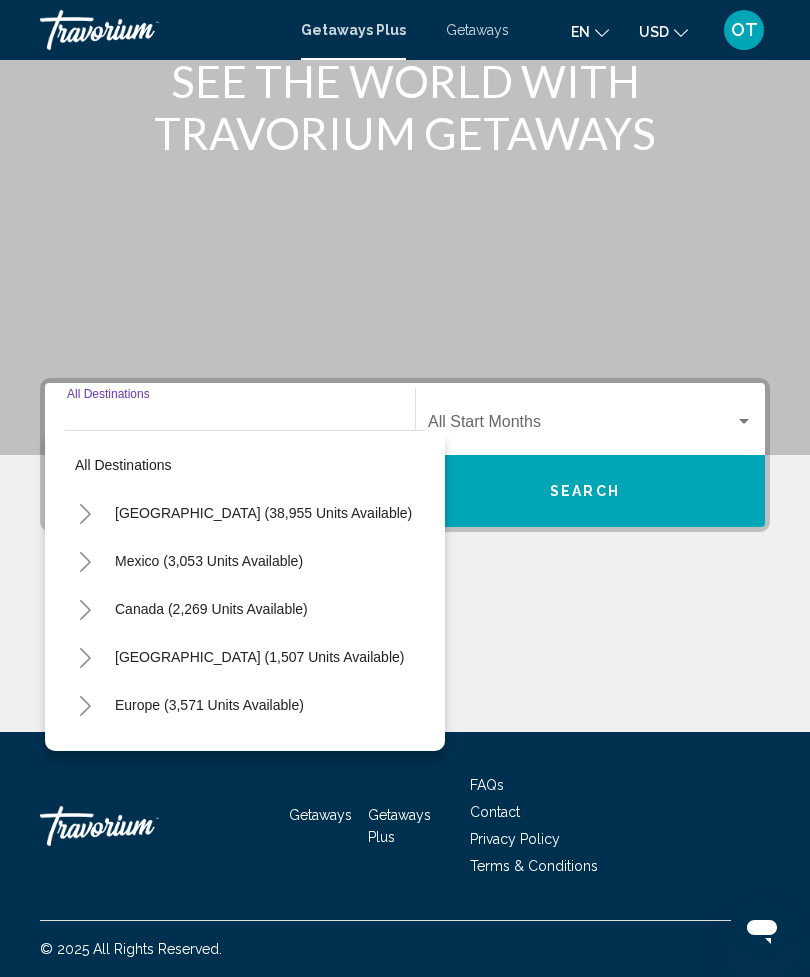 click 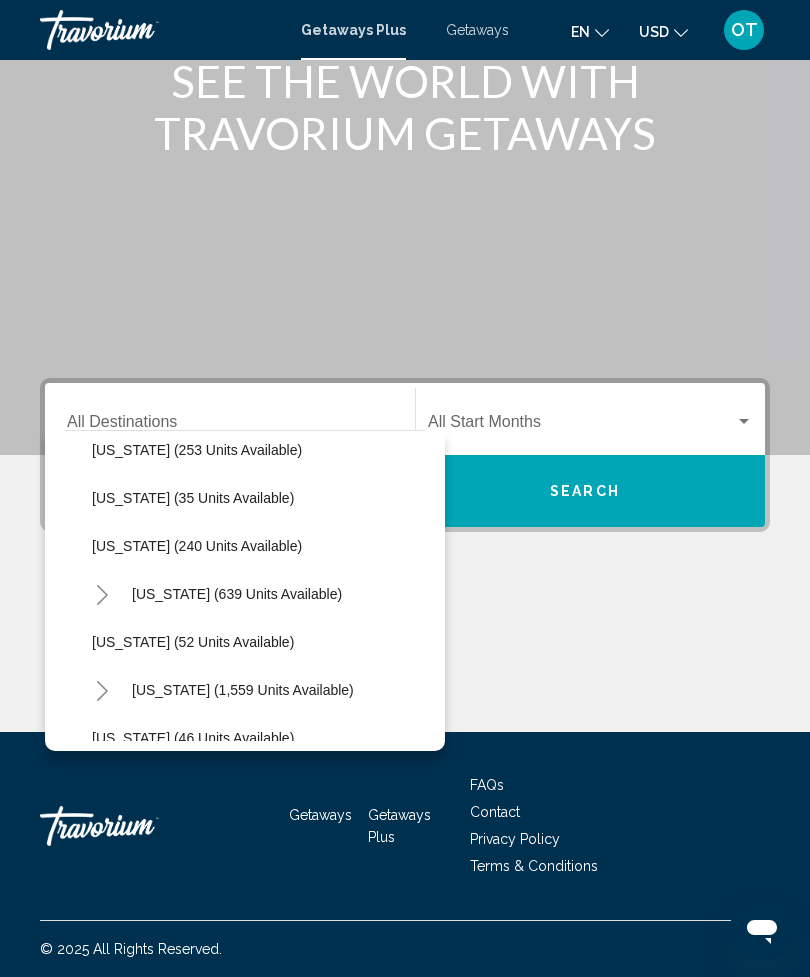 scroll, scrollTop: 1082, scrollLeft: 6, axis: both 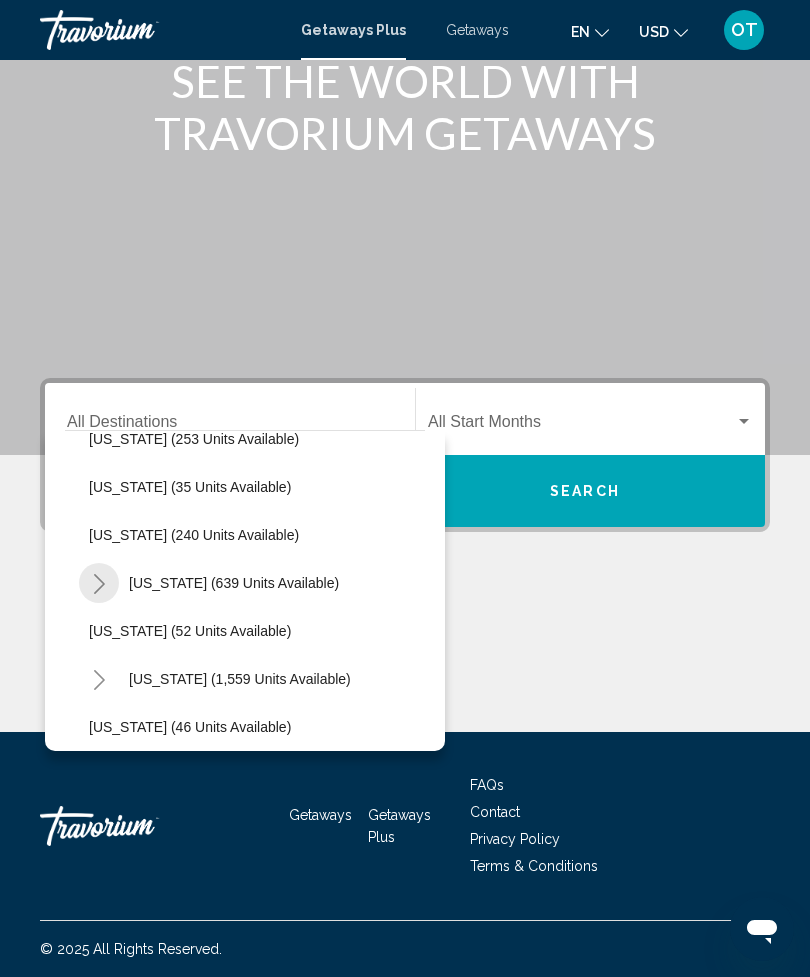 click 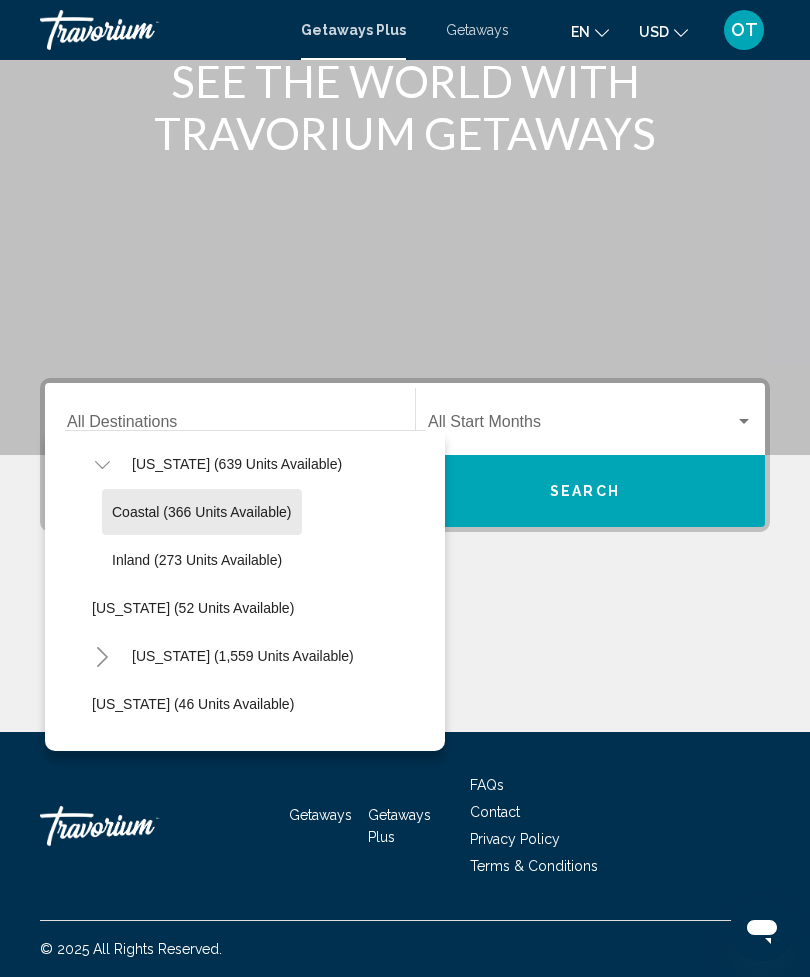 scroll, scrollTop: 1210, scrollLeft: 6, axis: both 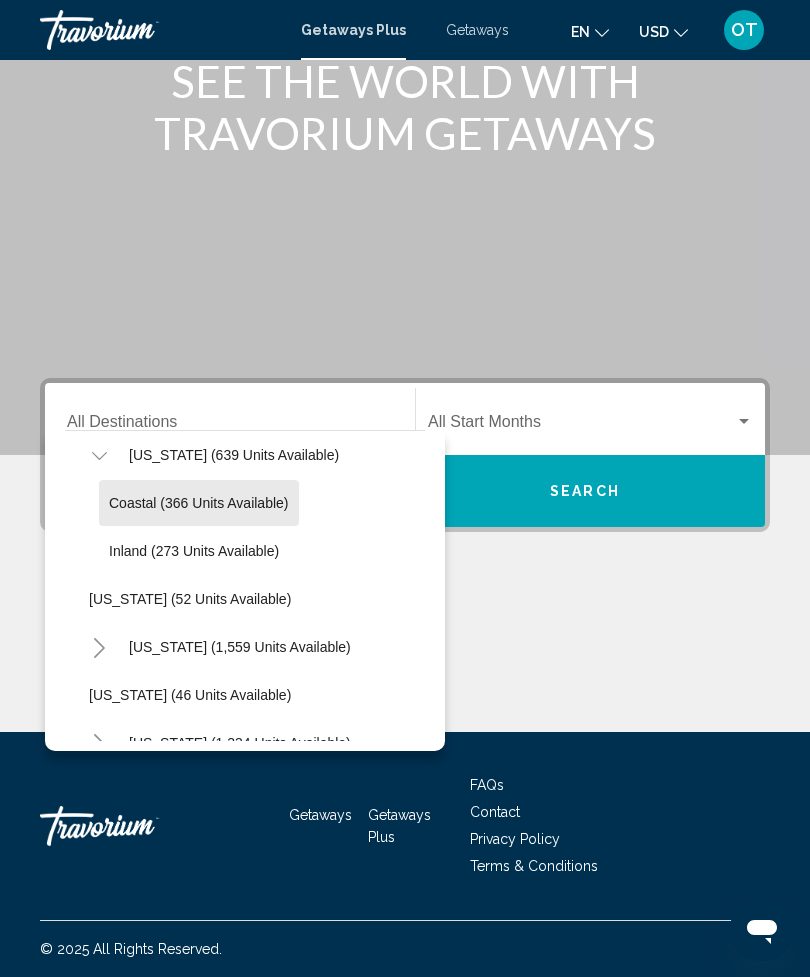 click on "Coastal (366 units available)" 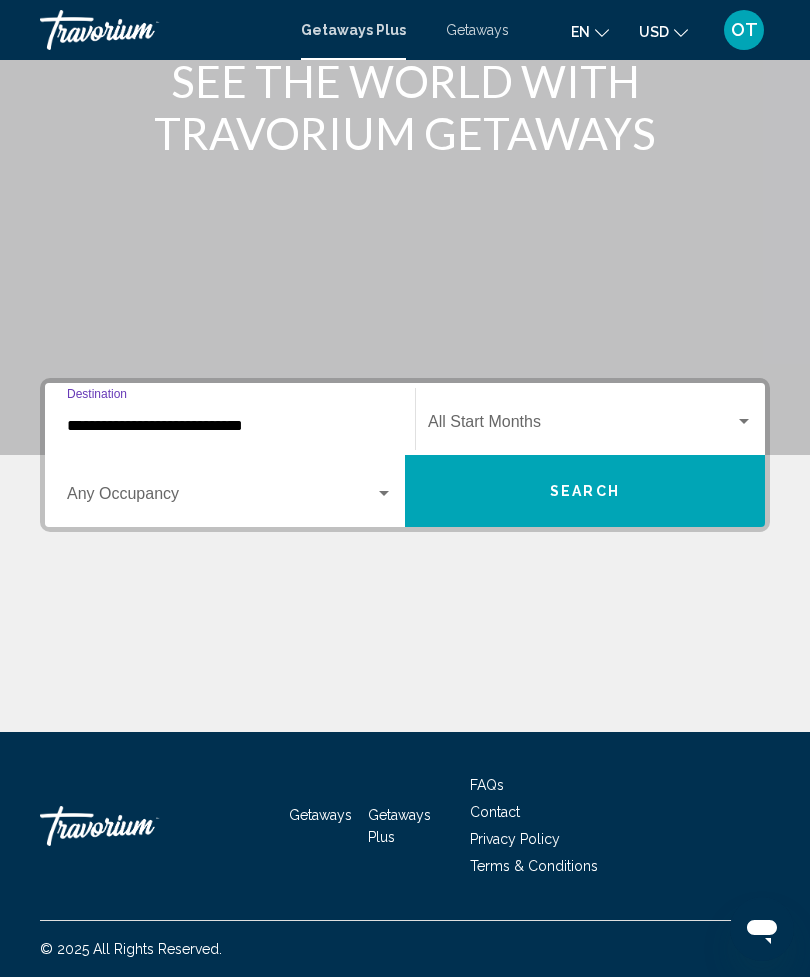 click at bounding box center [581, 426] 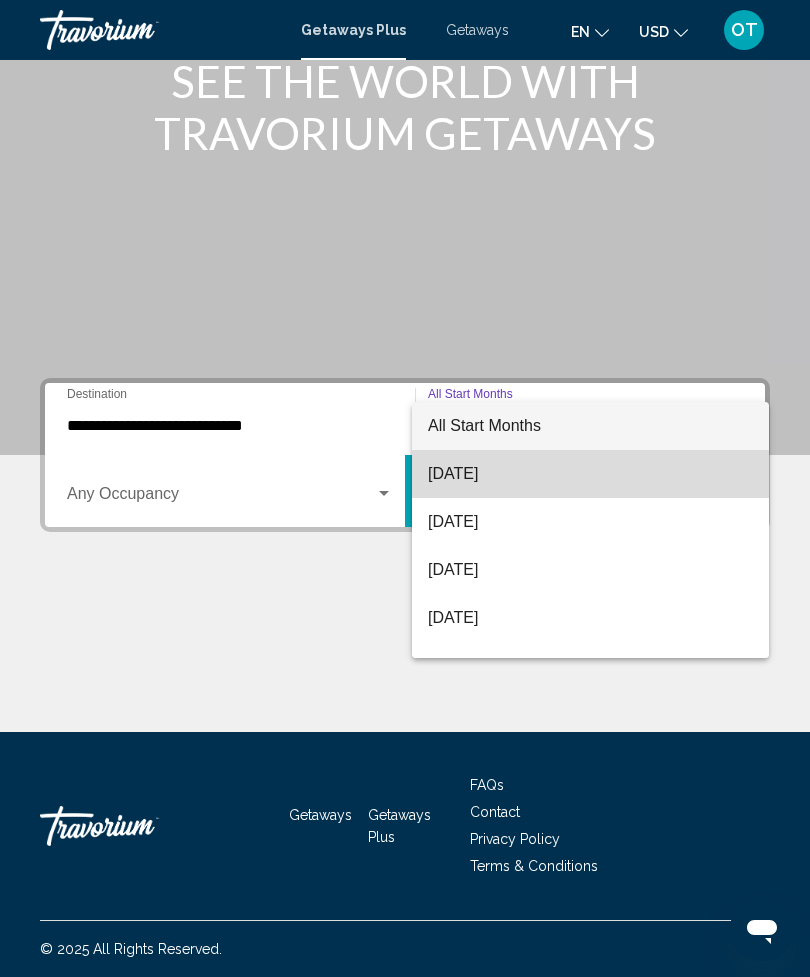 click on "[DATE]" at bounding box center [590, 474] 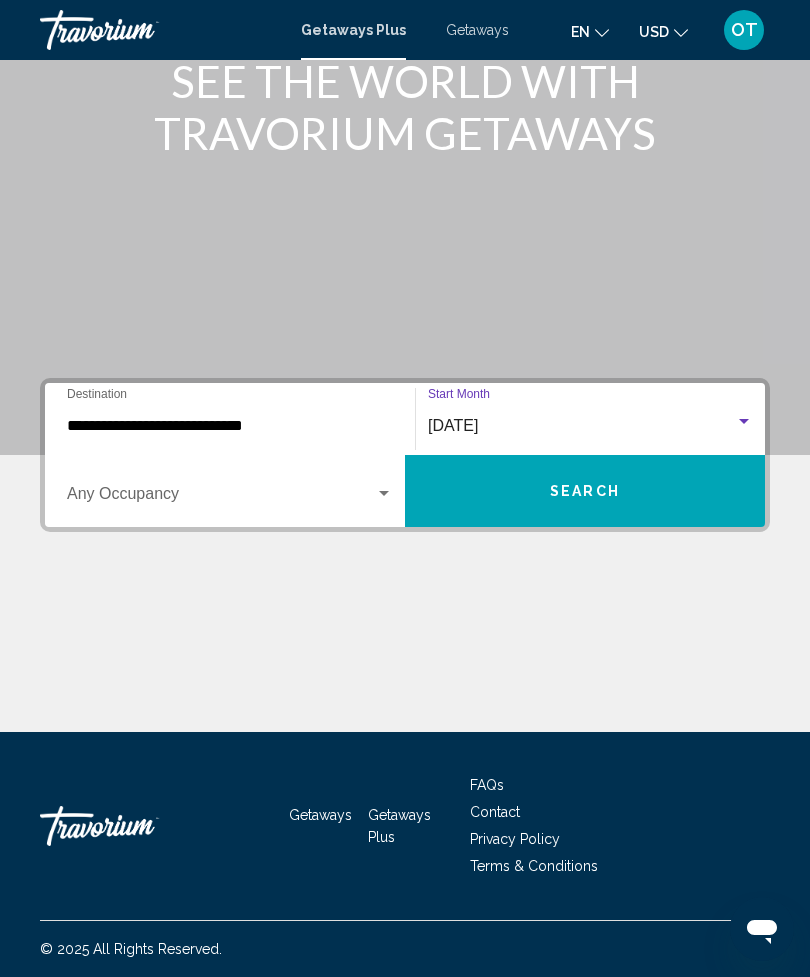click on "Search" at bounding box center [585, 492] 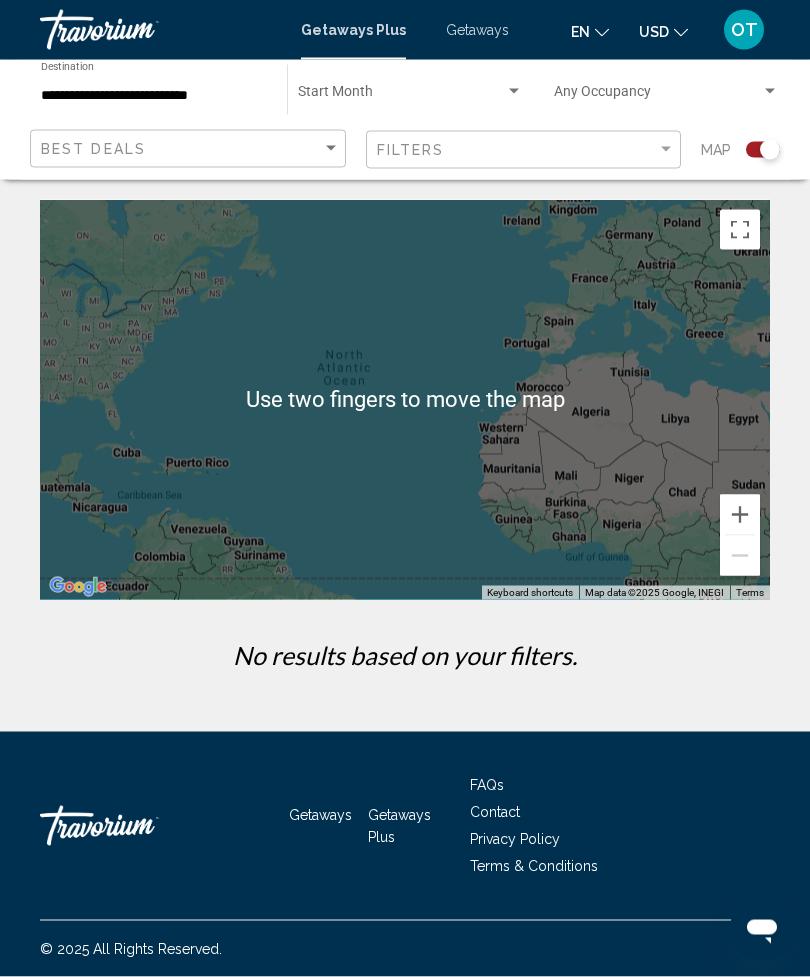 scroll, scrollTop: 0, scrollLeft: 0, axis: both 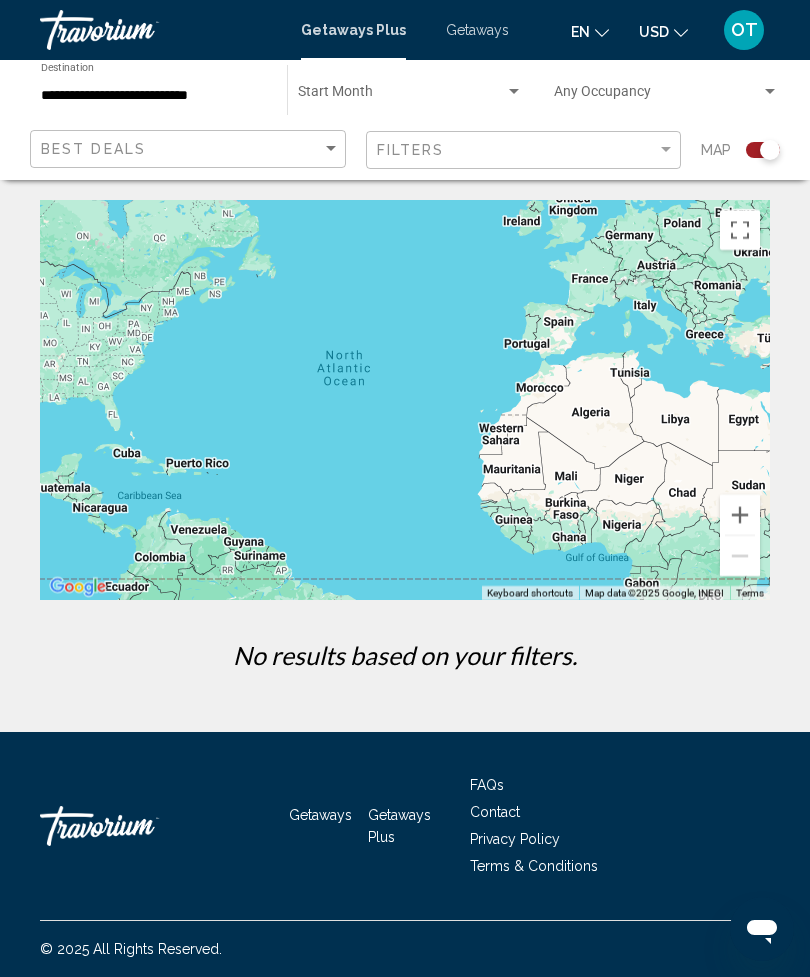 click on "**********" at bounding box center [154, 96] 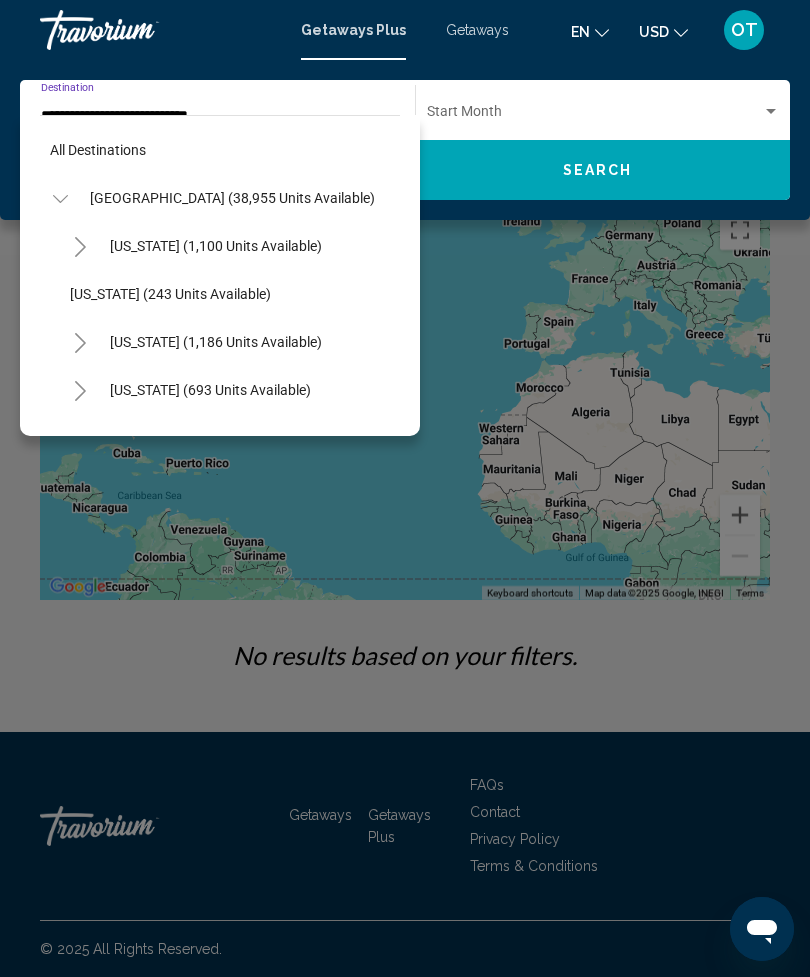 scroll, scrollTop: 1127, scrollLeft: 0, axis: vertical 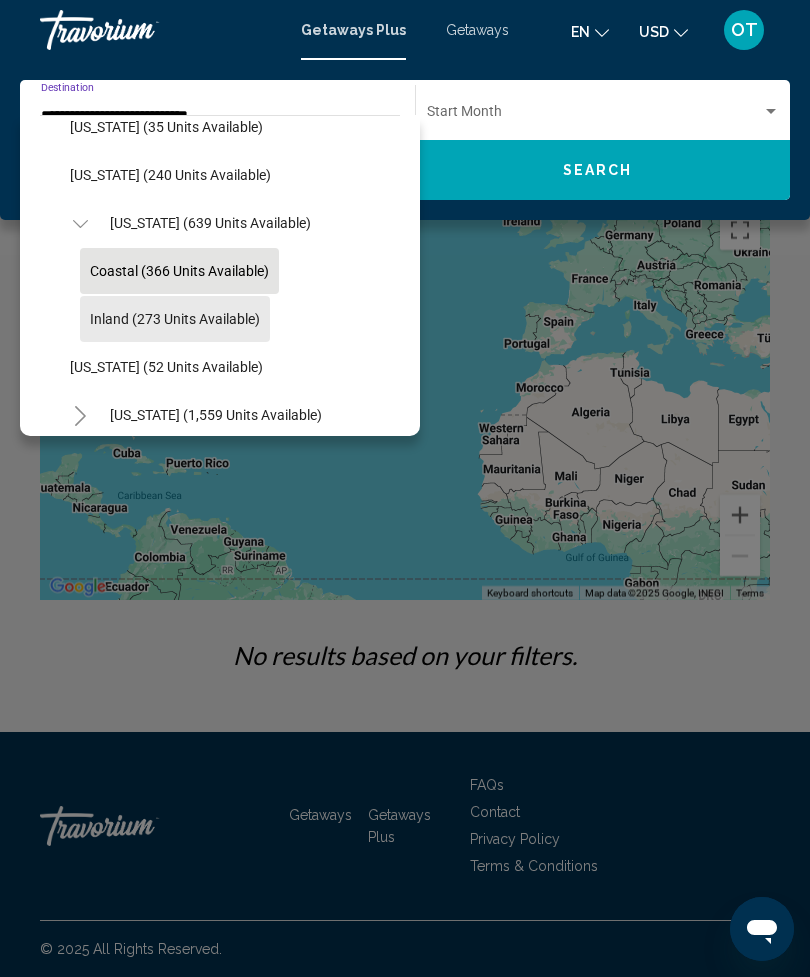 click on "Inland (273 units available)" 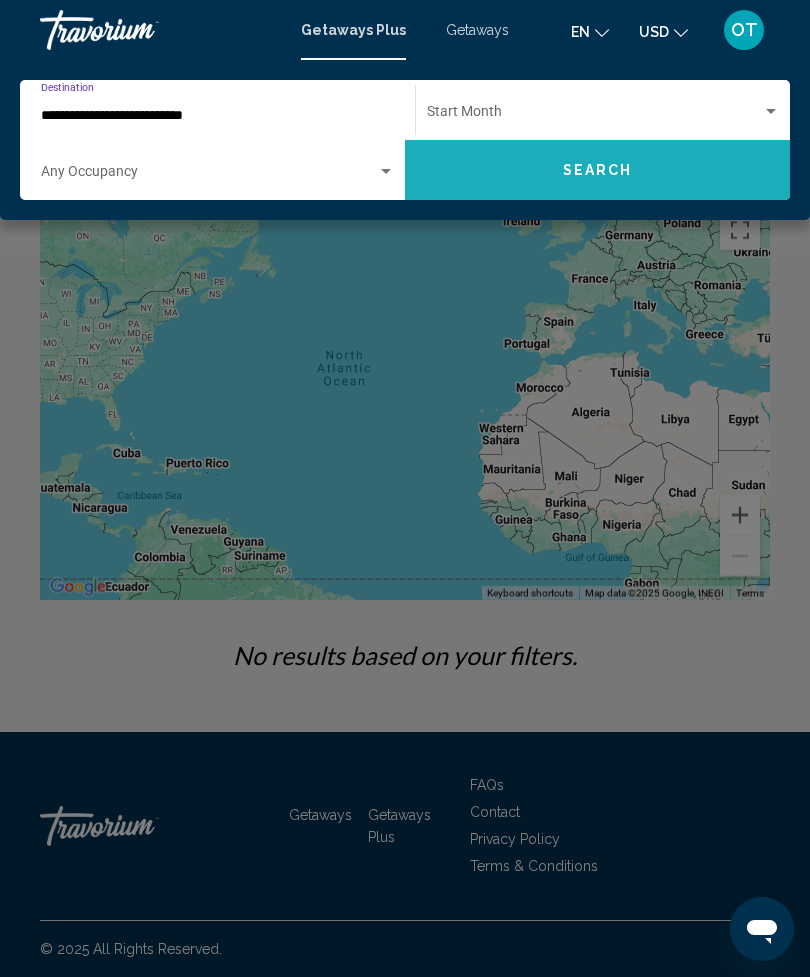 click on "Search" 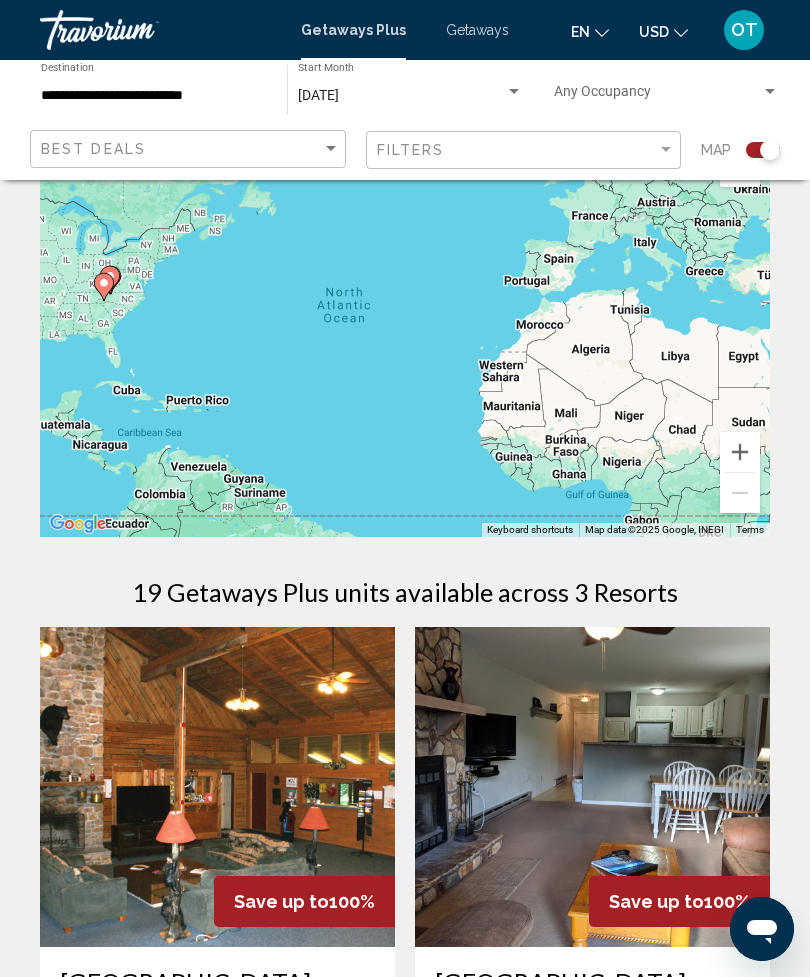 scroll, scrollTop: 0, scrollLeft: 0, axis: both 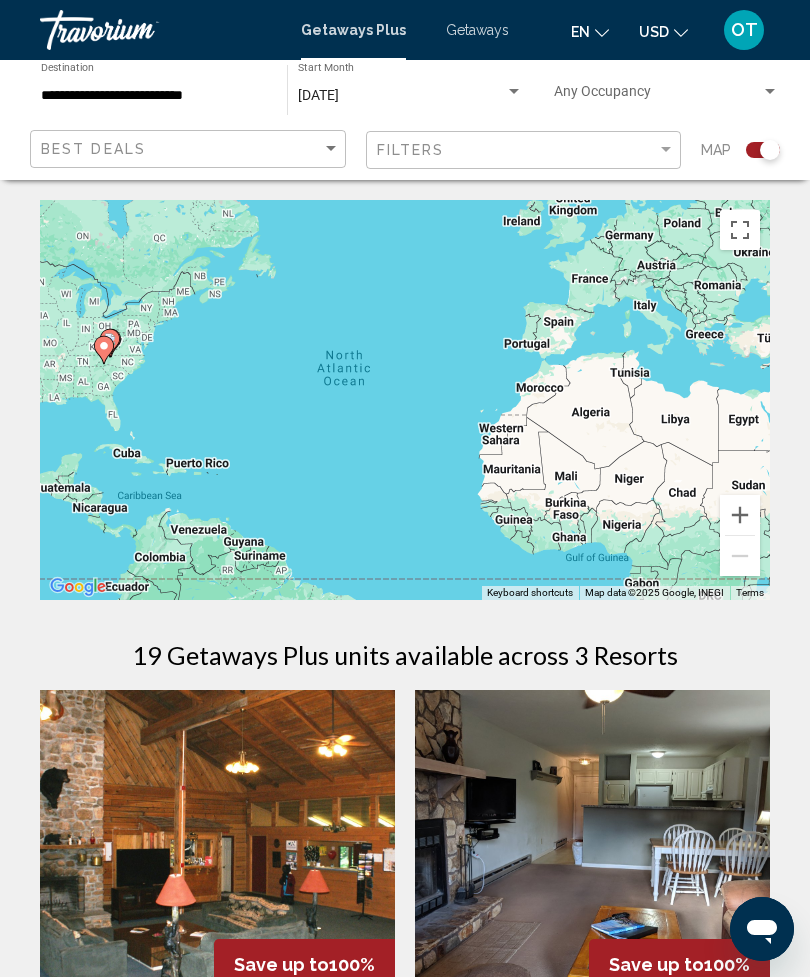 click on "**********" at bounding box center [154, 96] 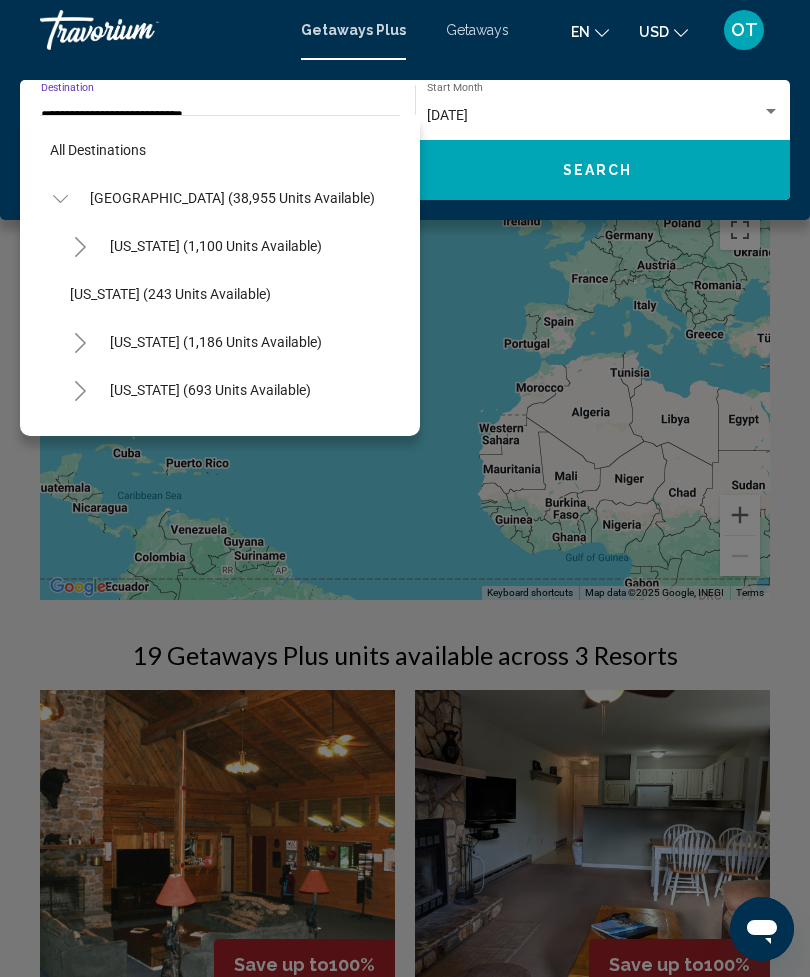 scroll, scrollTop: 1175, scrollLeft: 0, axis: vertical 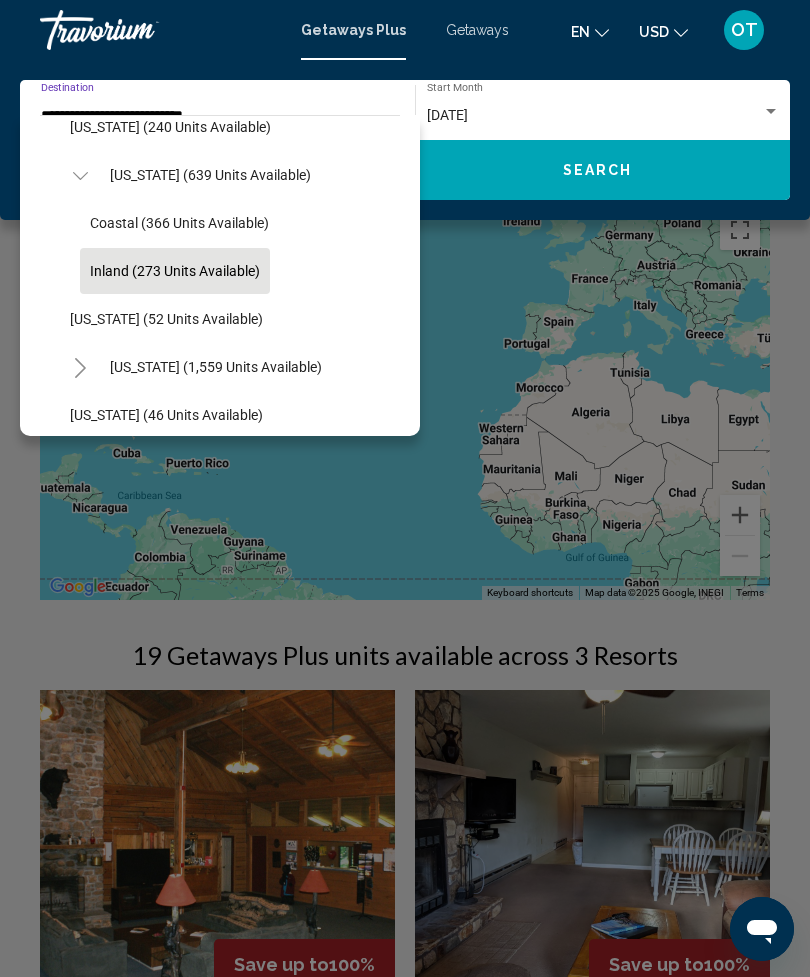 click on "[US_STATE] (639 units available)" 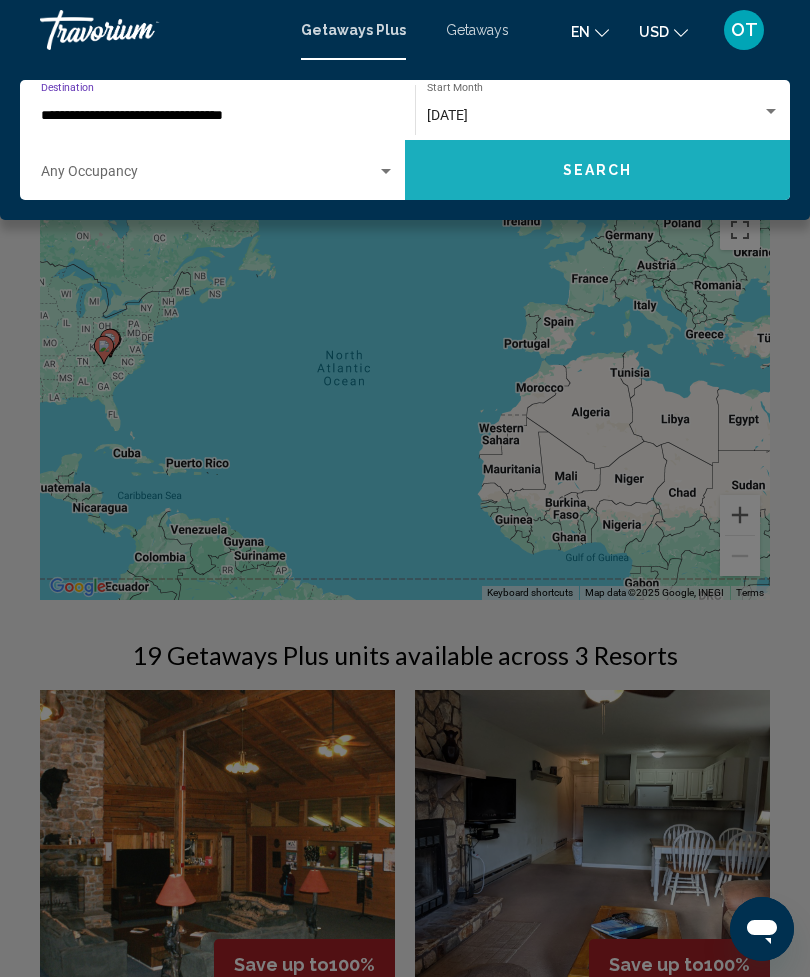 click on "Search" 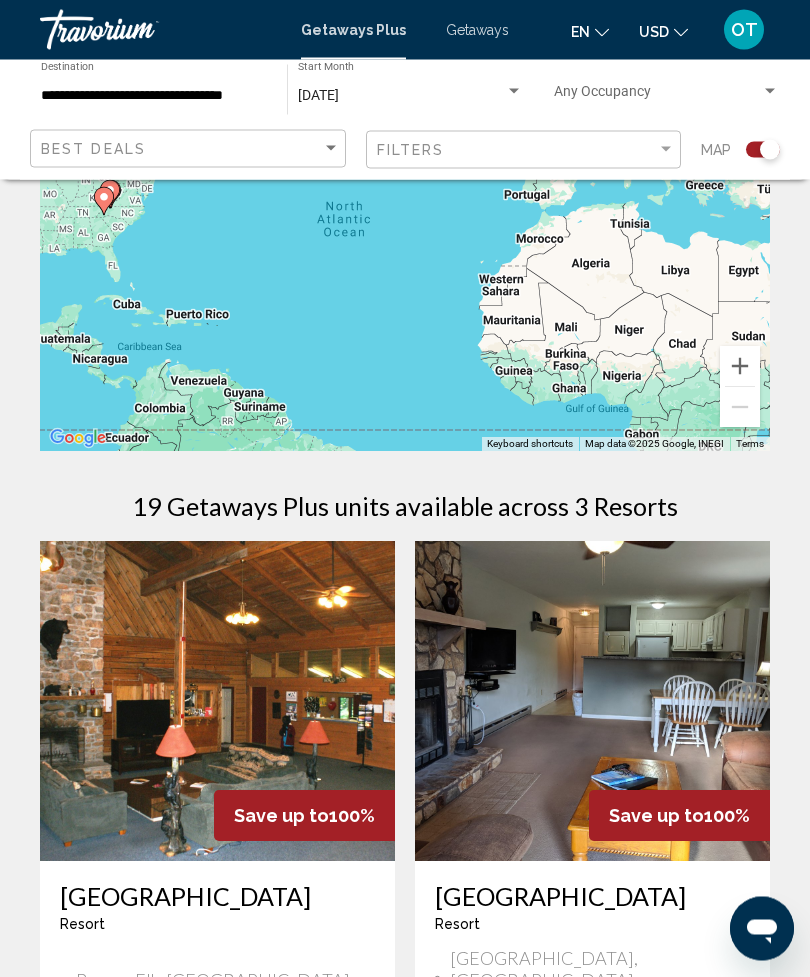 scroll, scrollTop: 0, scrollLeft: 0, axis: both 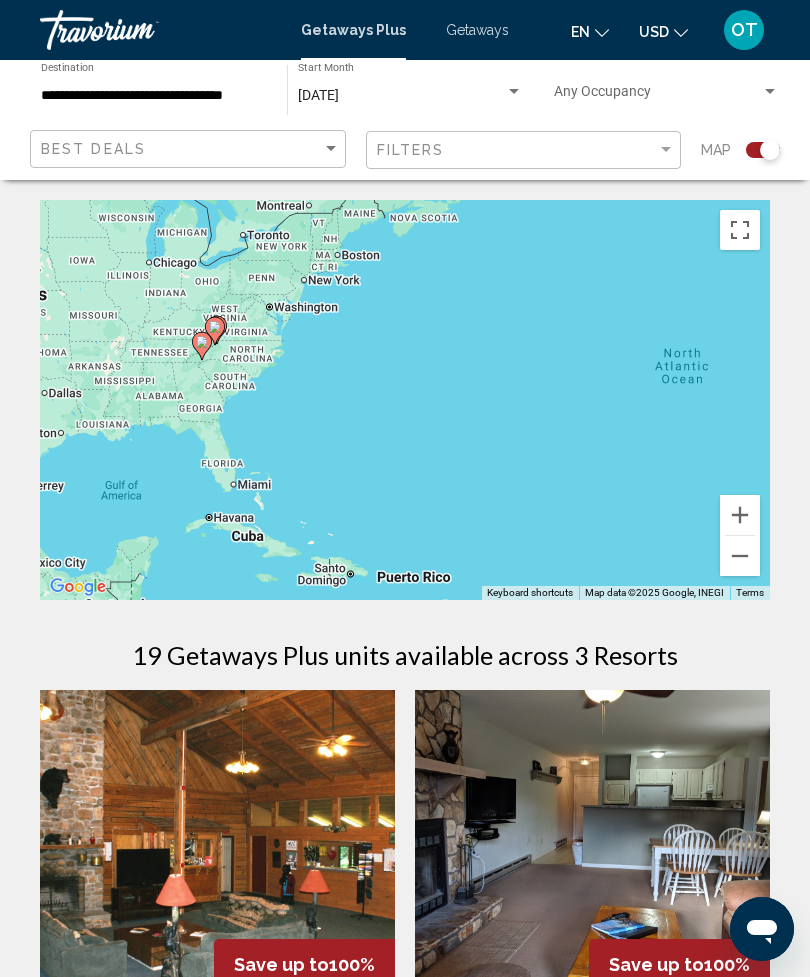 click on "Getaways" at bounding box center (477, 30) 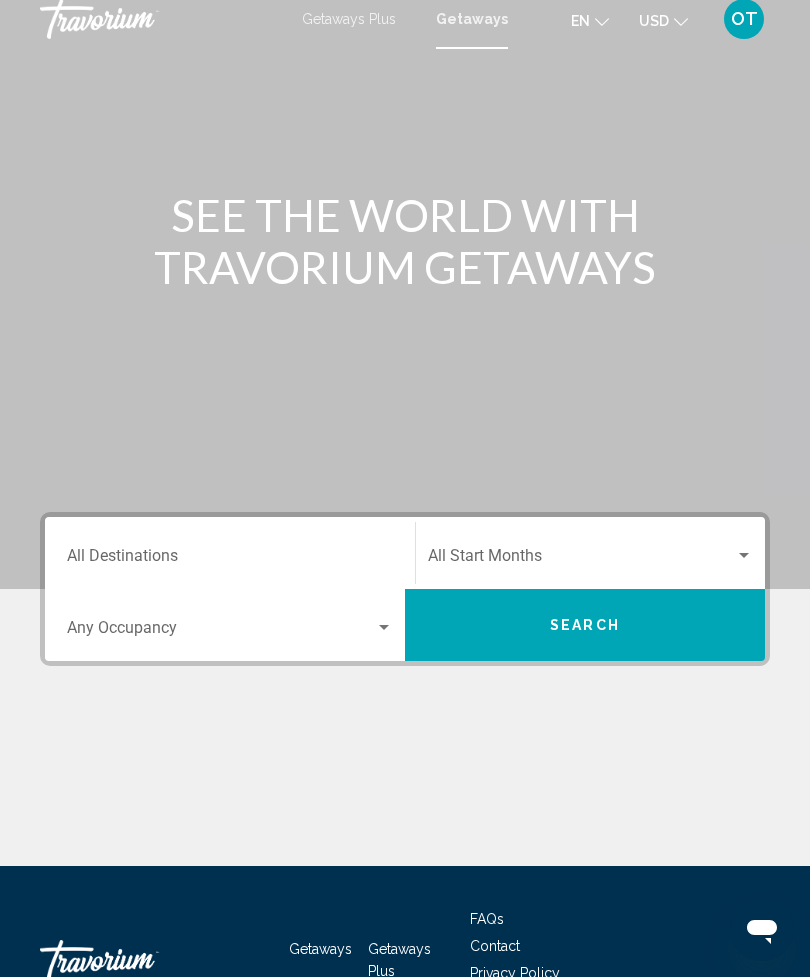 scroll, scrollTop: 0, scrollLeft: 0, axis: both 